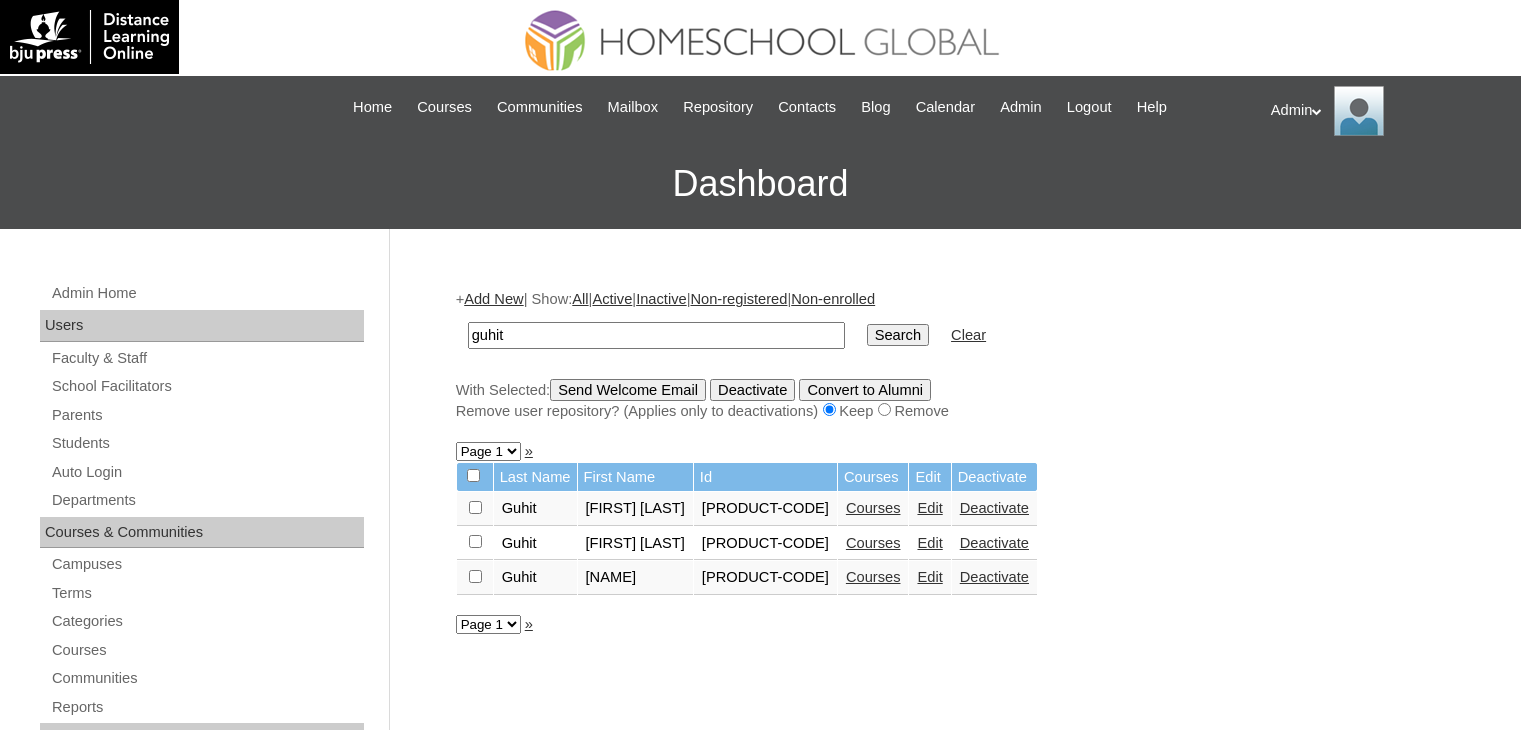 scroll, scrollTop: 0, scrollLeft: 0, axis: both 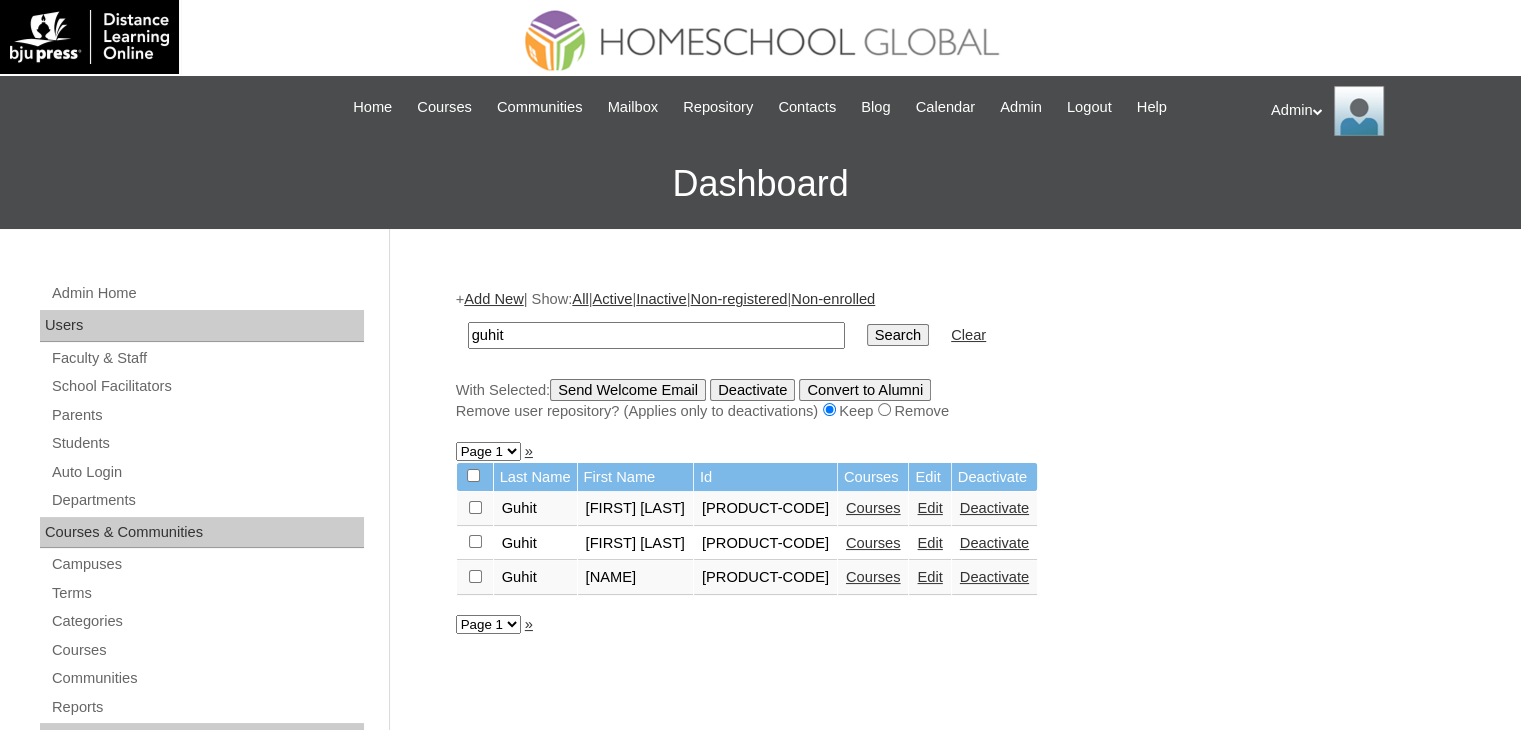drag, startPoint x: 669, startPoint y: 324, endPoint x: 452, endPoint y: 334, distance: 217.23029 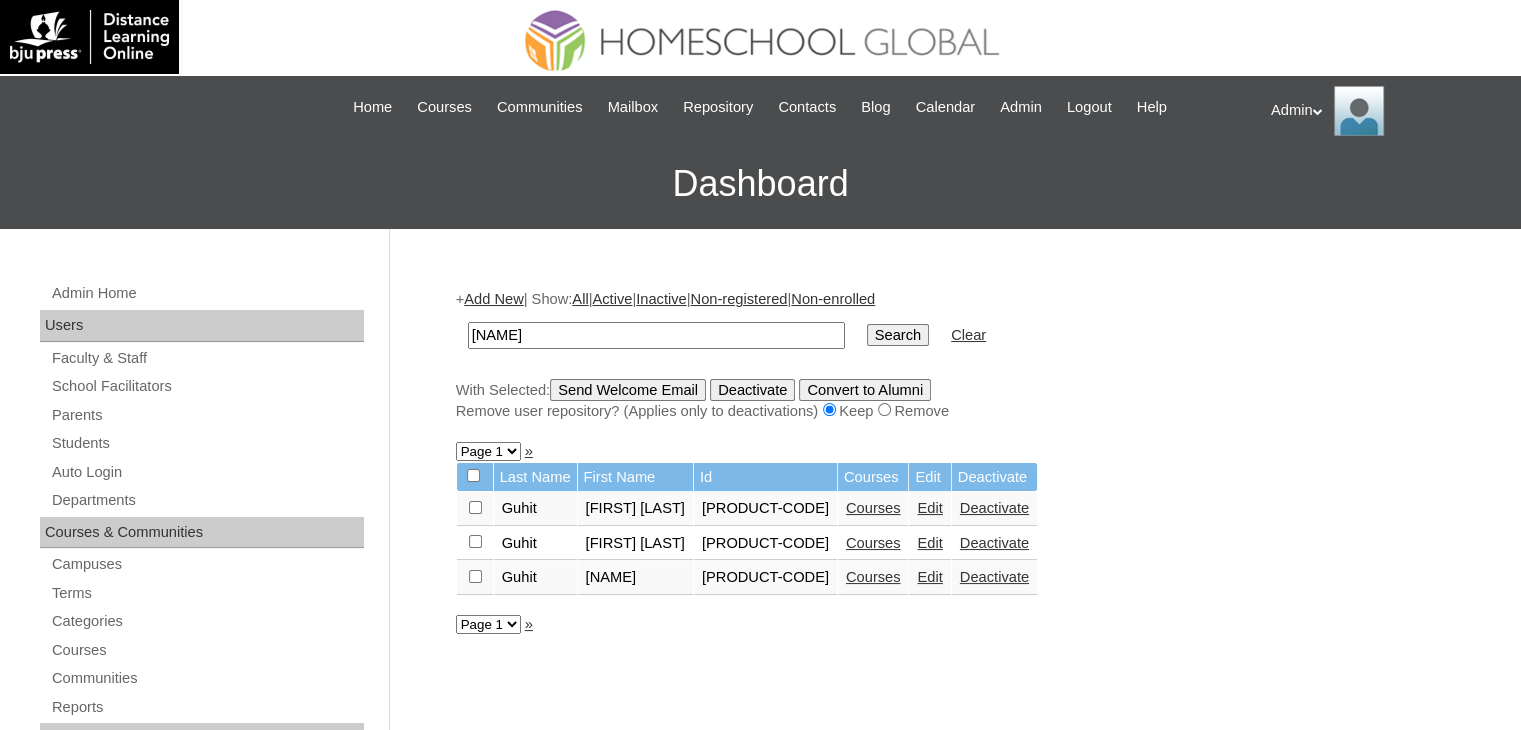 type on "[FIRST]" 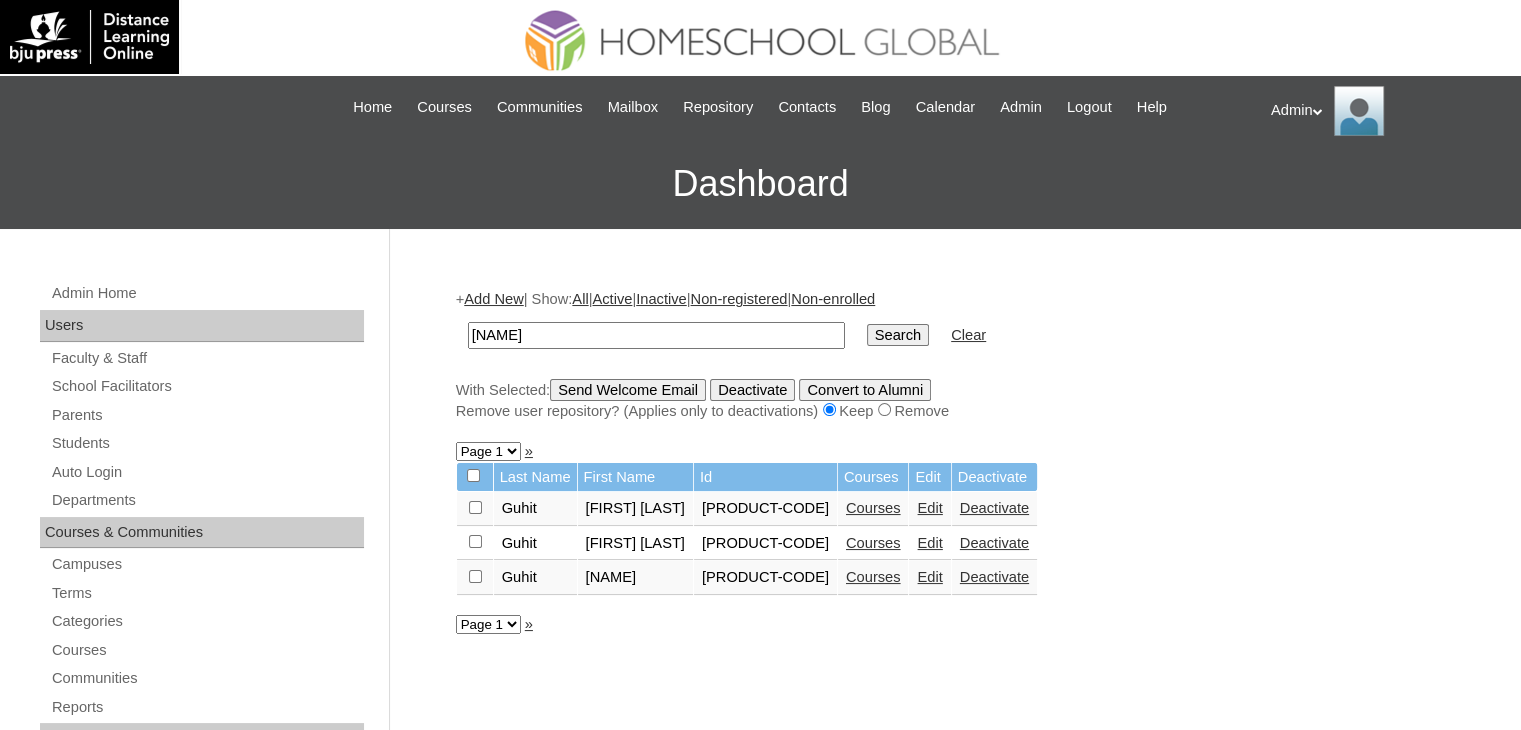 click on "Search" at bounding box center (898, 335) 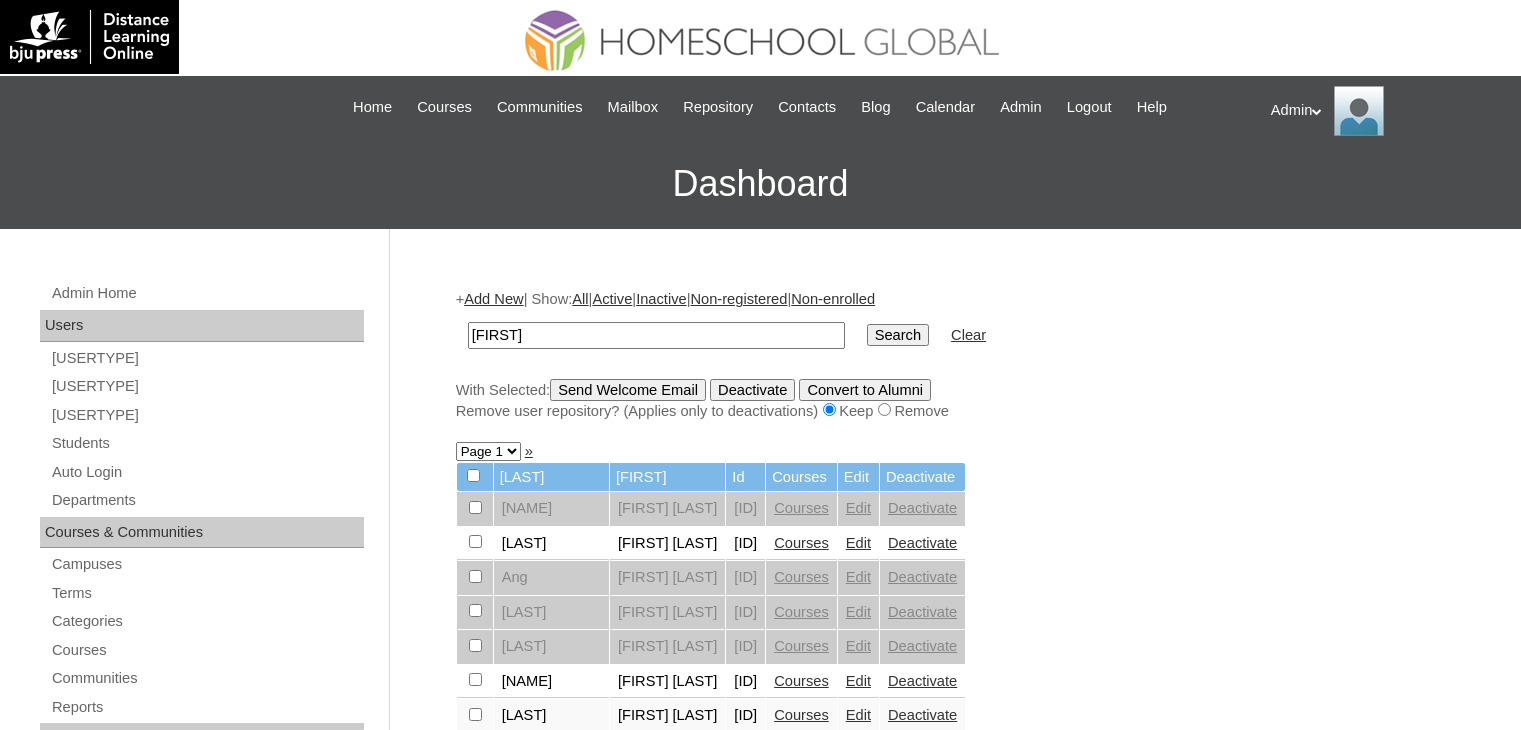 scroll, scrollTop: 0, scrollLeft: 0, axis: both 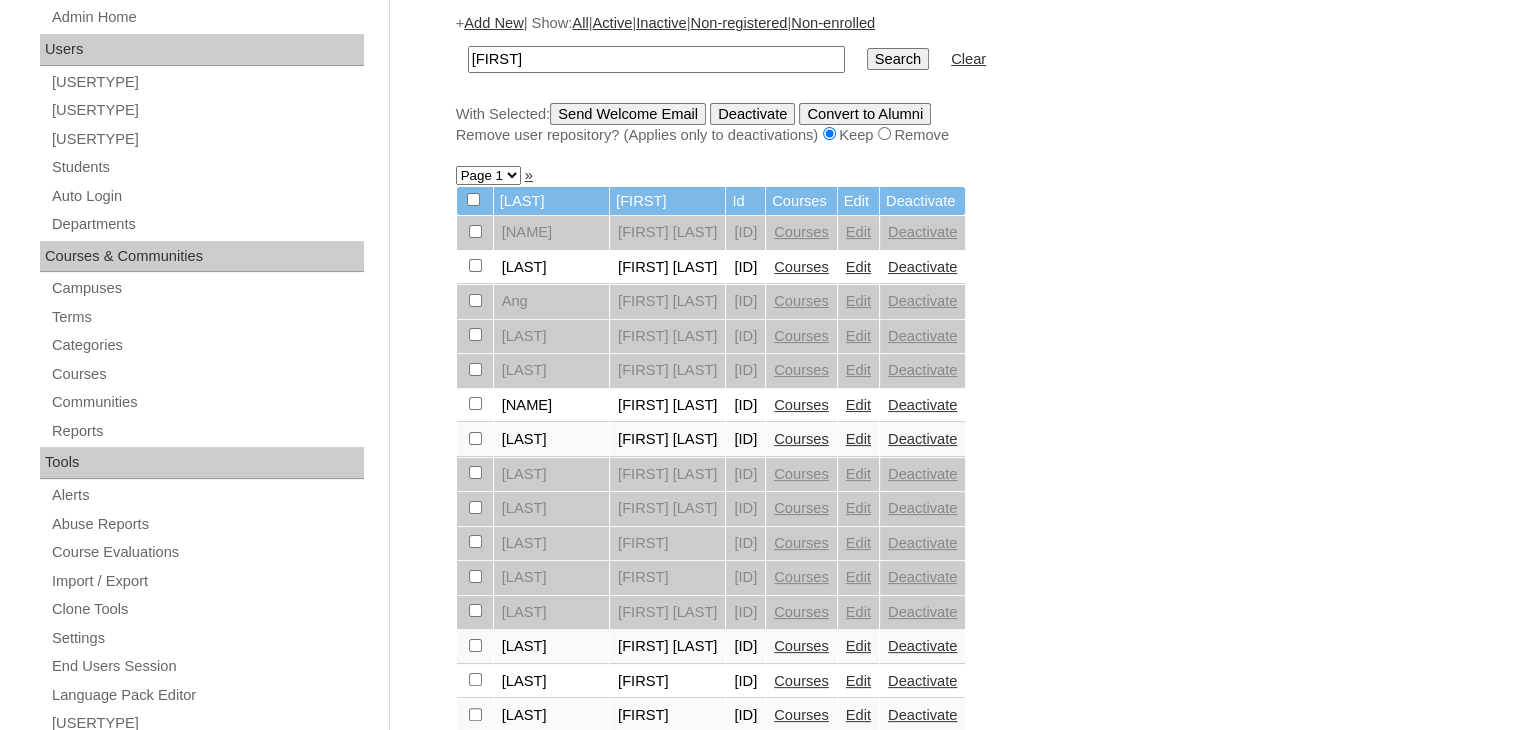 click on "Courses" at bounding box center (801, 439) 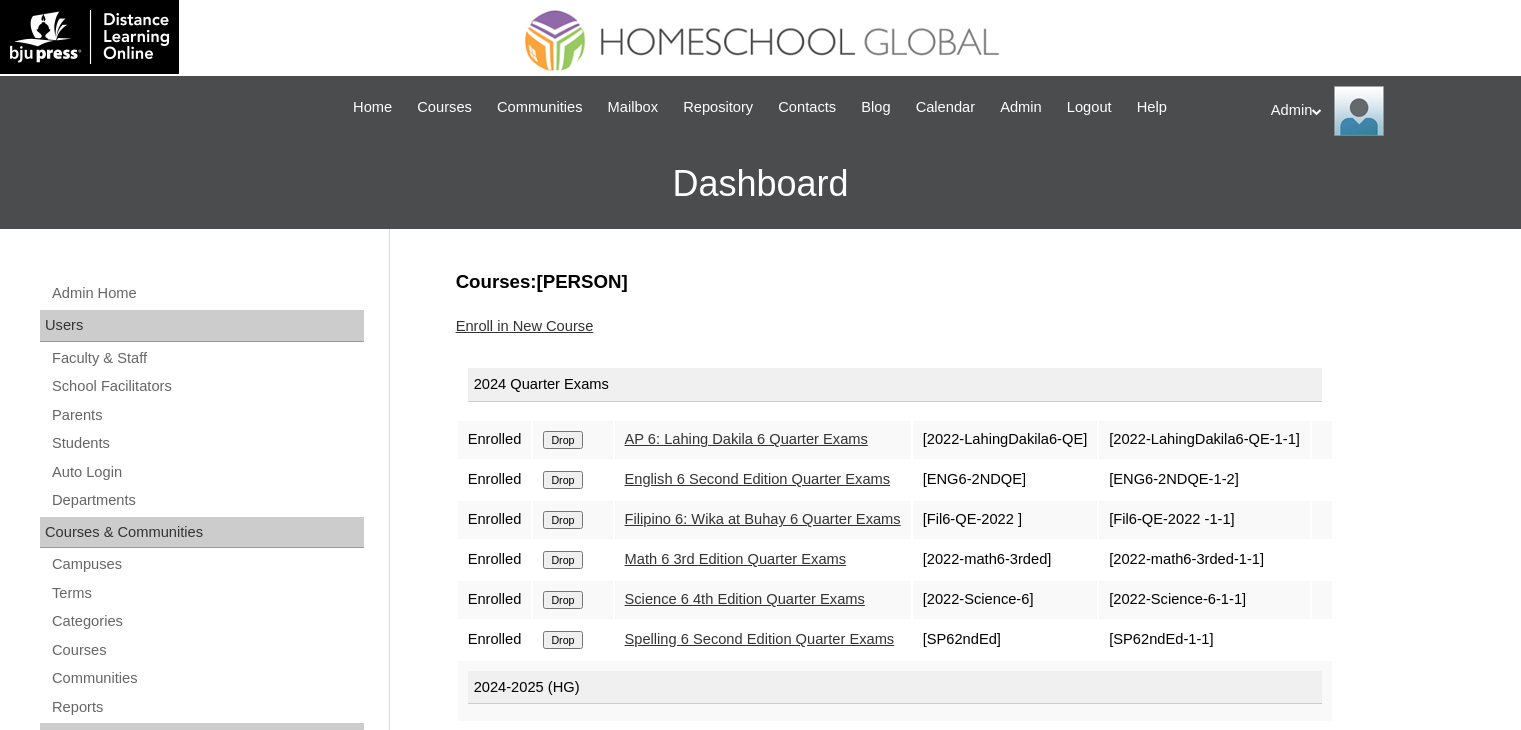 scroll, scrollTop: 0, scrollLeft: 0, axis: both 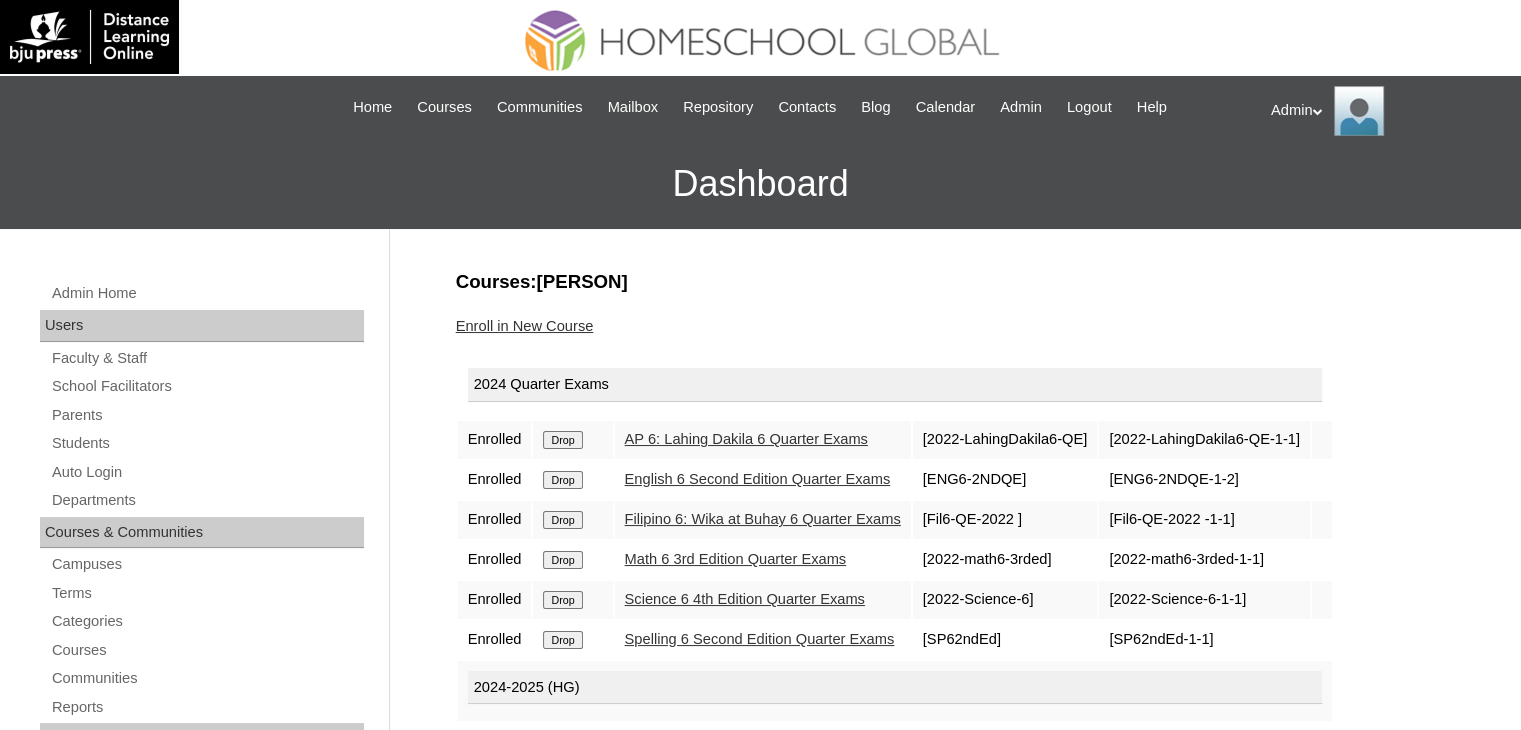 click on "AP 6: Lahing Dakila 6 Quarter Exams" at bounding box center (746, 439) 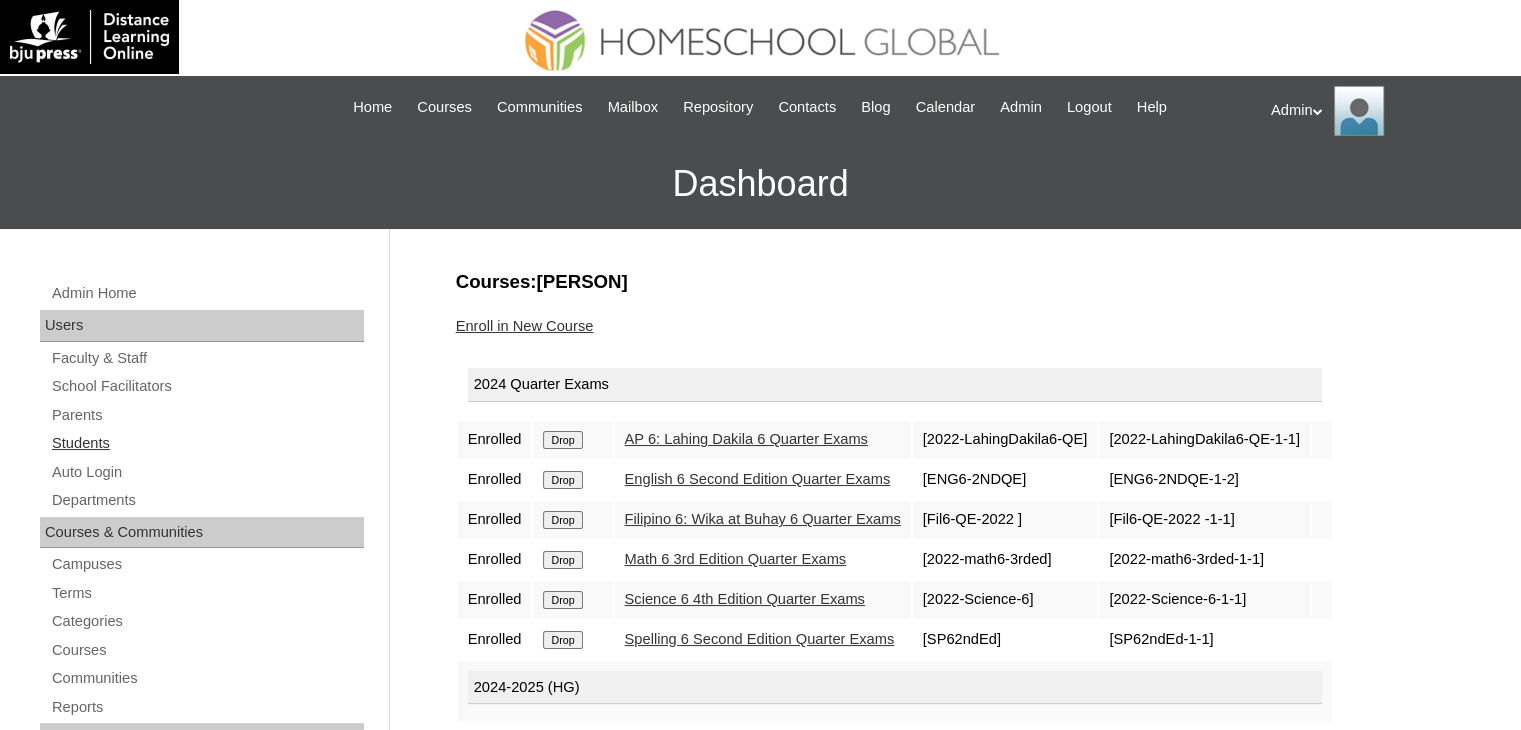 click on "Students" at bounding box center [207, 443] 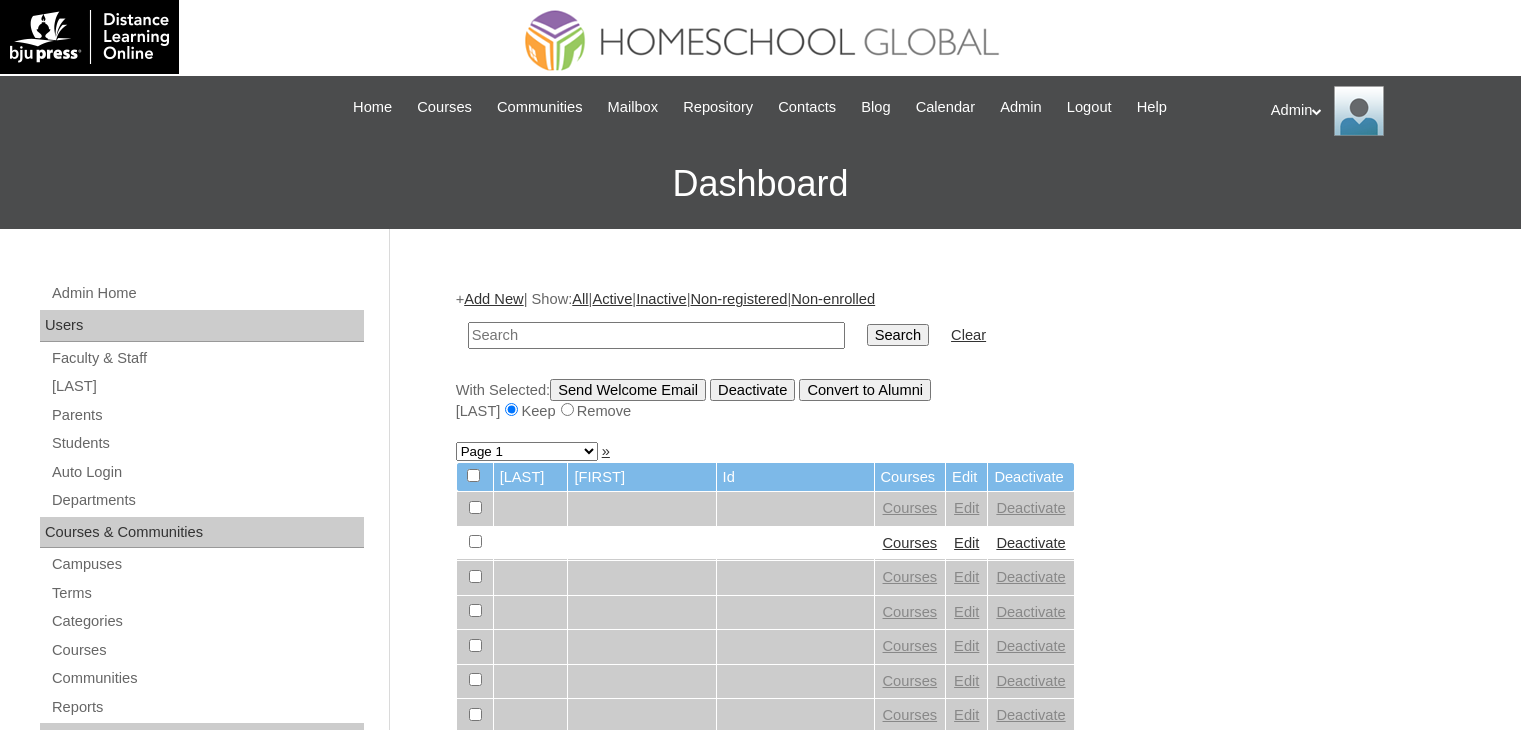 scroll, scrollTop: 0, scrollLeft: 0, axis: both 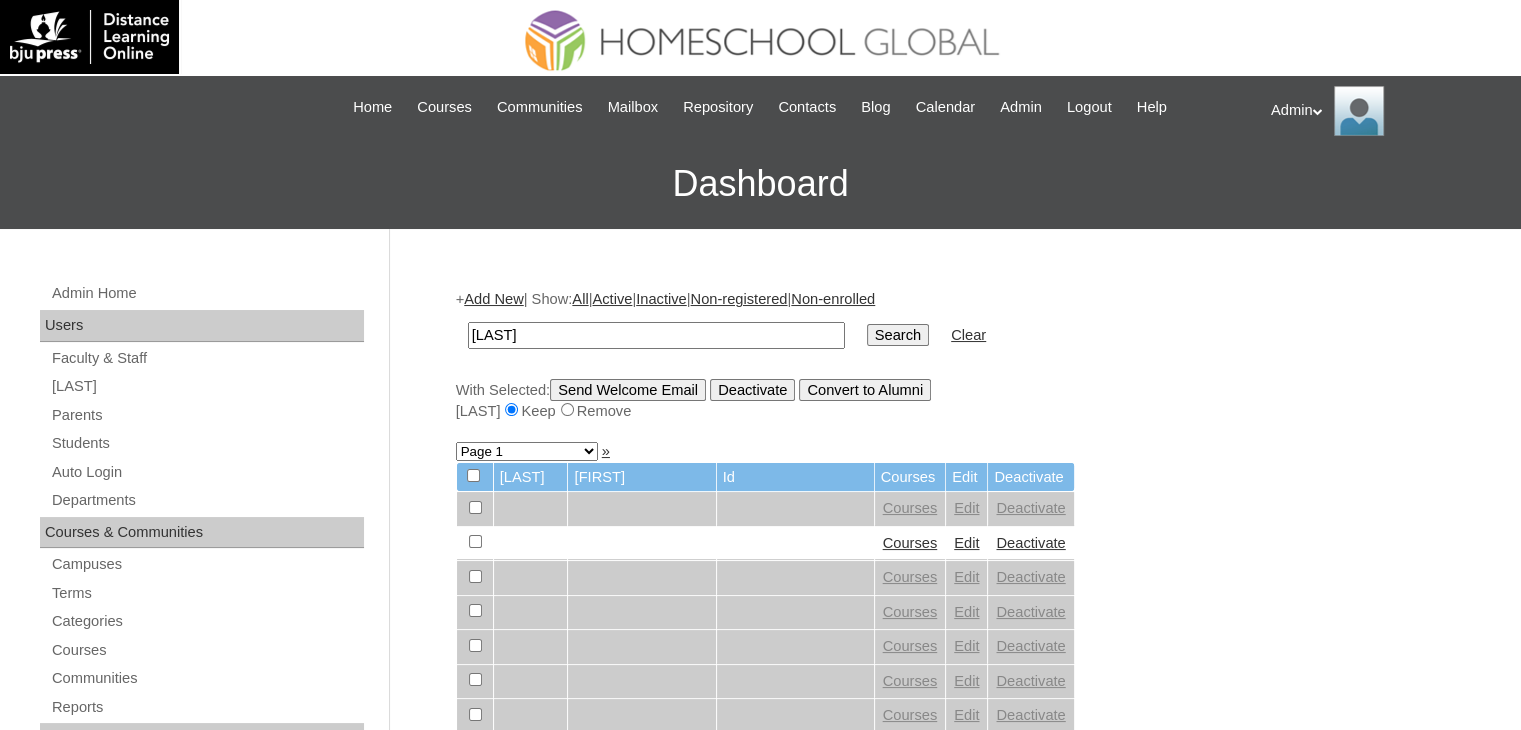 type on "[LAST]" 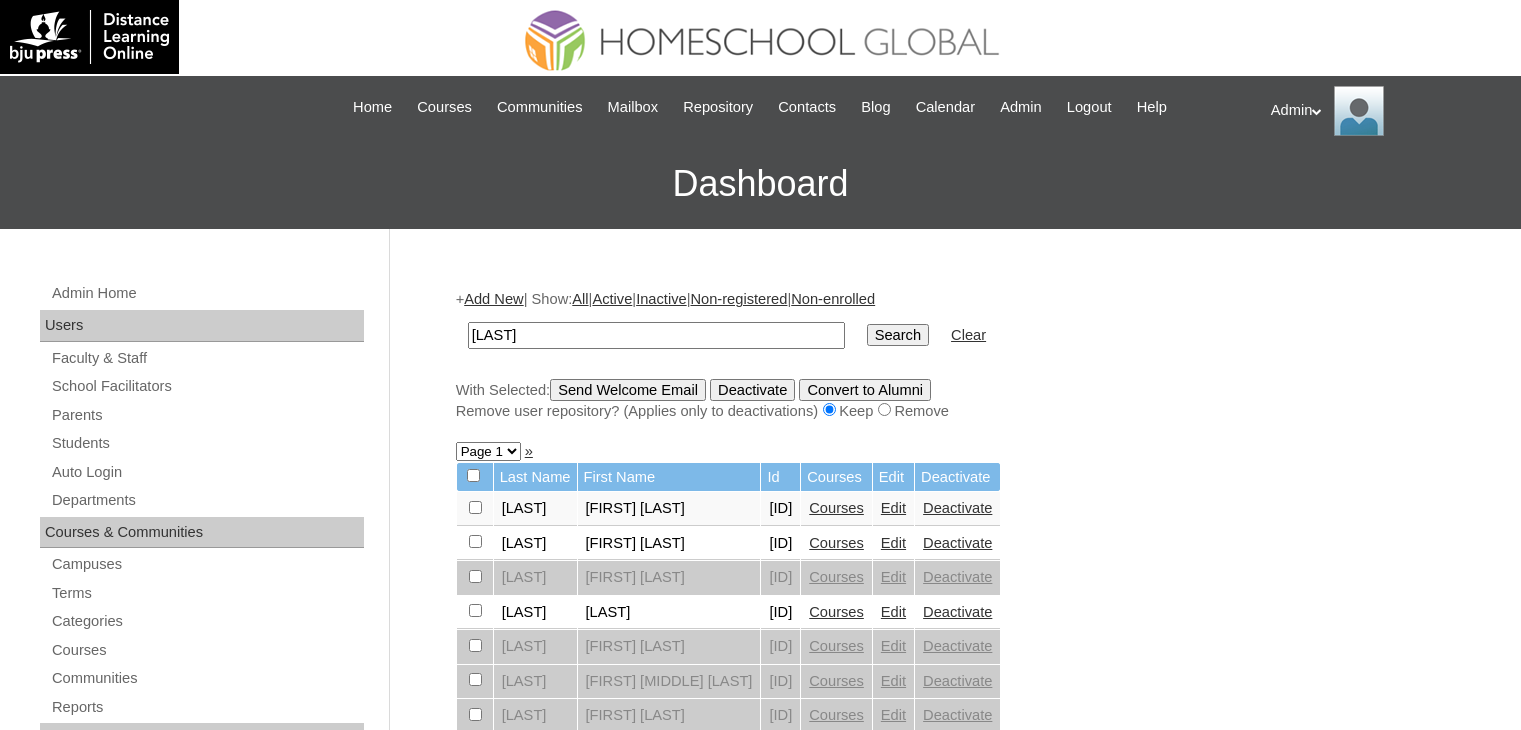 scroll, scrollTop: 0, scrollLeft: 0, axis: both 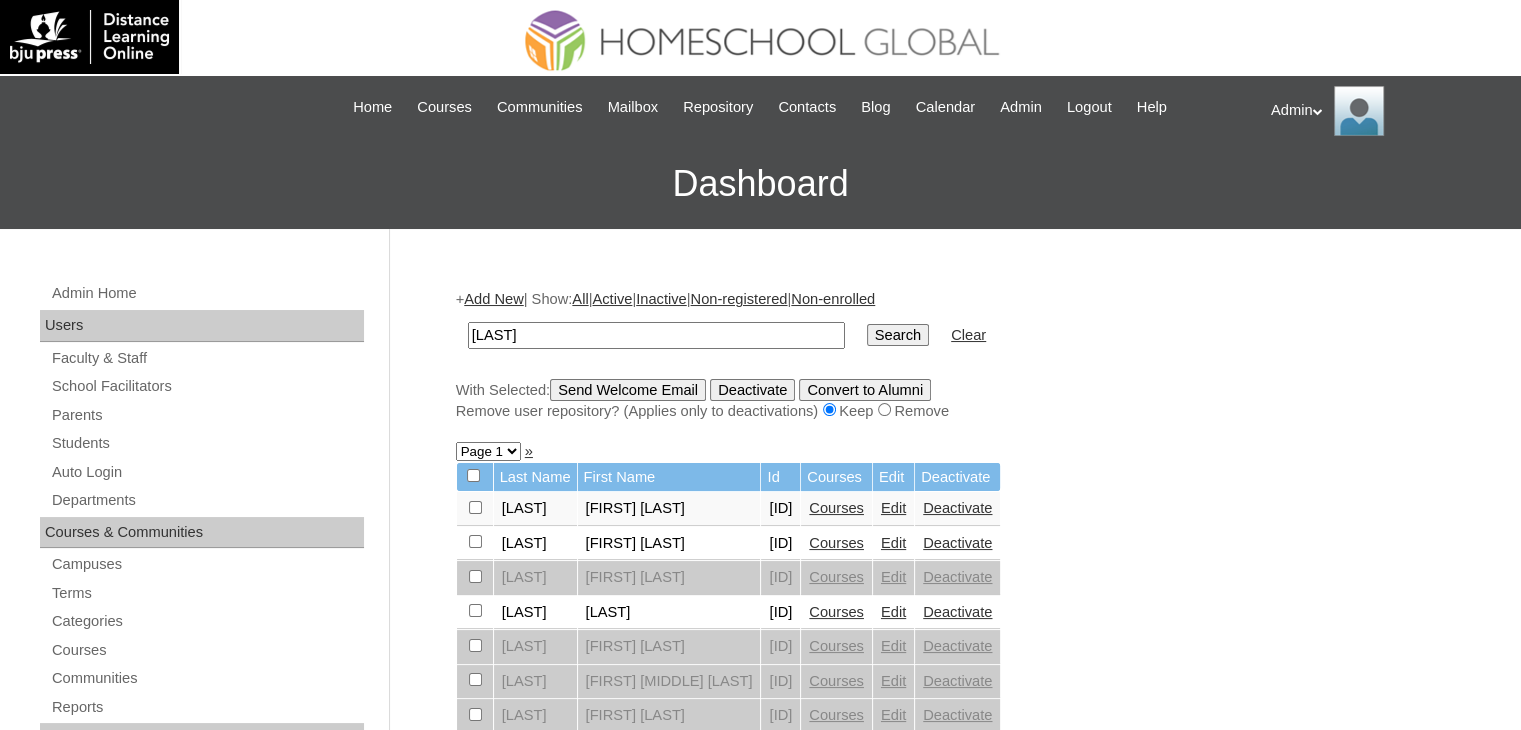 drag, startPoint x: 614, startPoint y: 335, endPoint x: 412, endPoint y: 329, distance: 202.0891 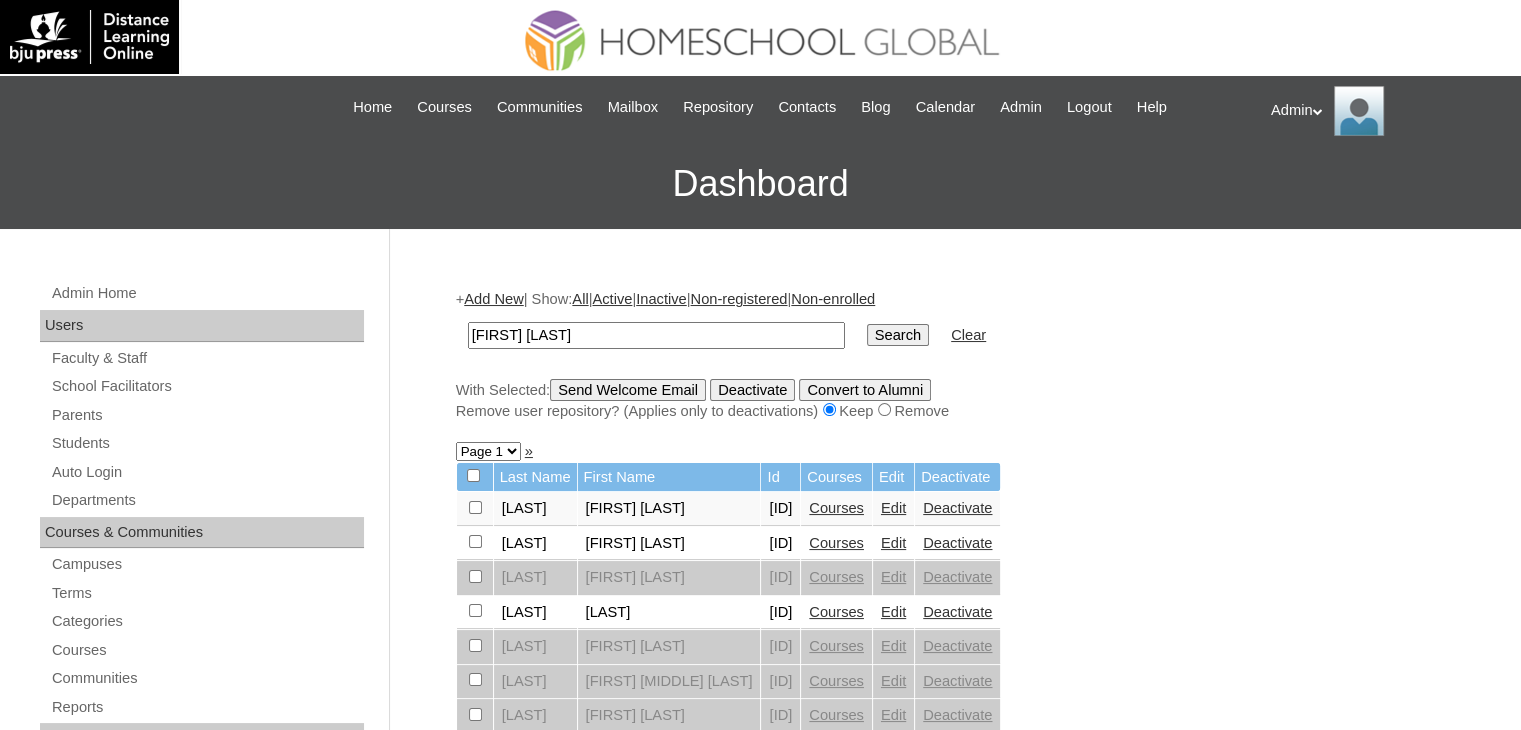 type on "[FIRST] [LAST]" 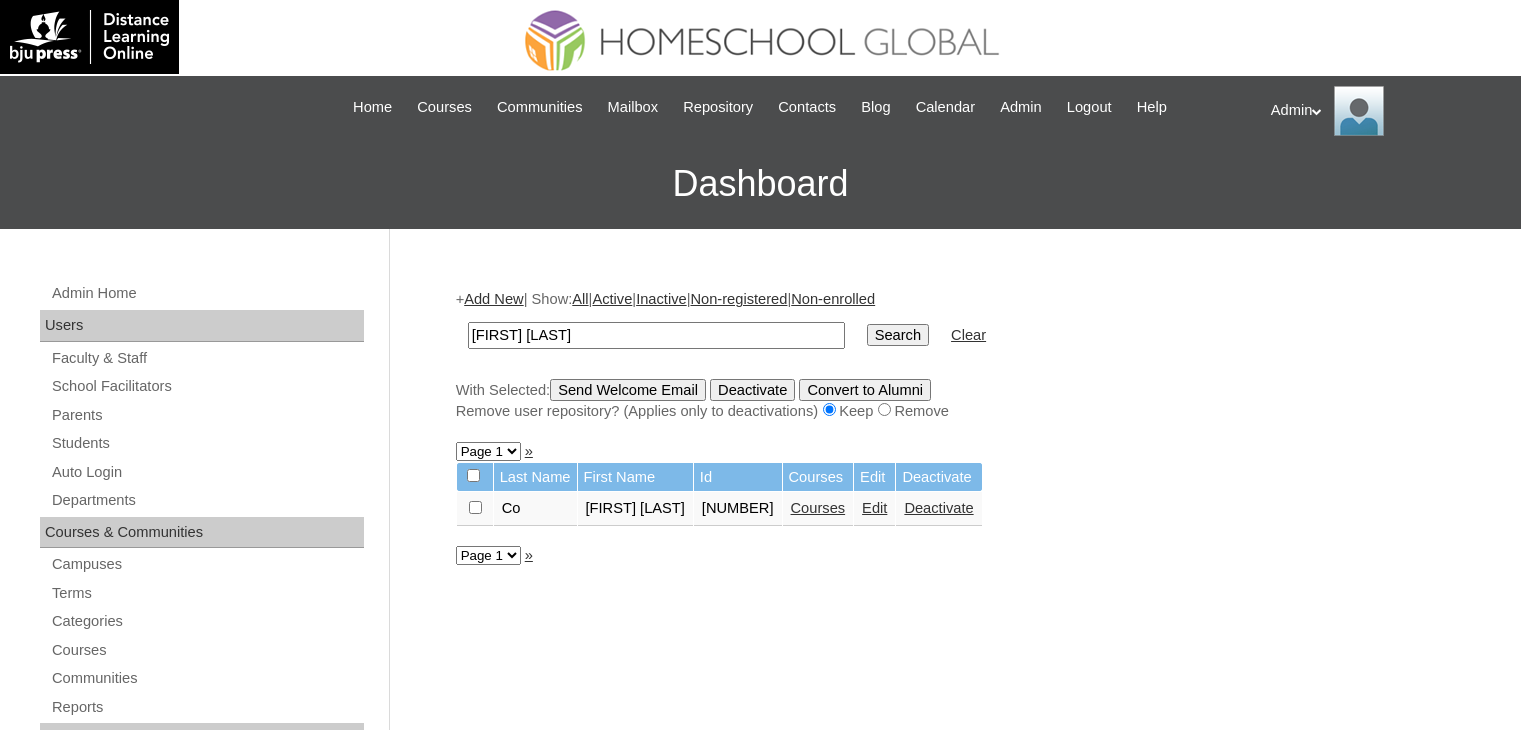 scroll, scrollTop: 0, scrollLeft: 0, axis: both 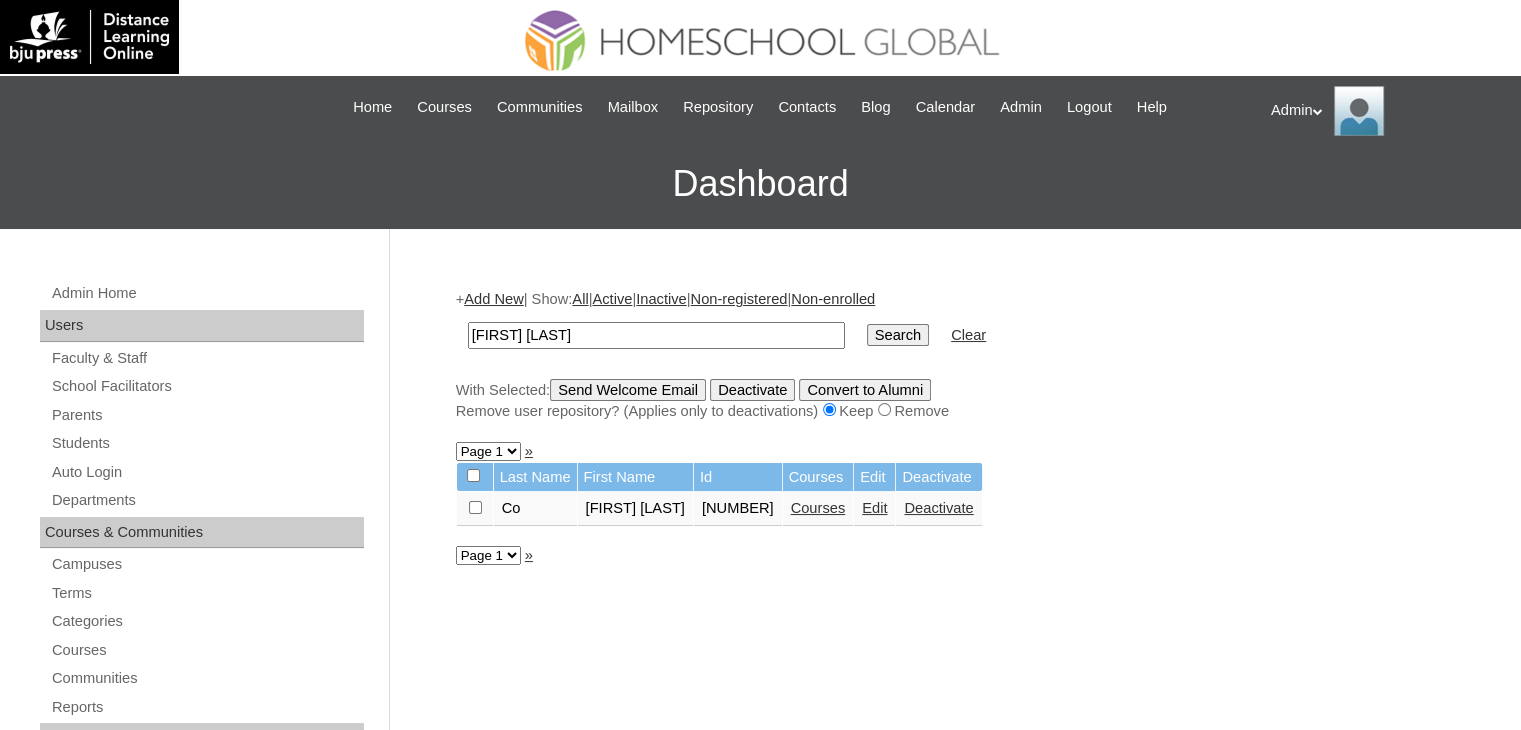 click on "Courses" at bounding box center [818, 508] 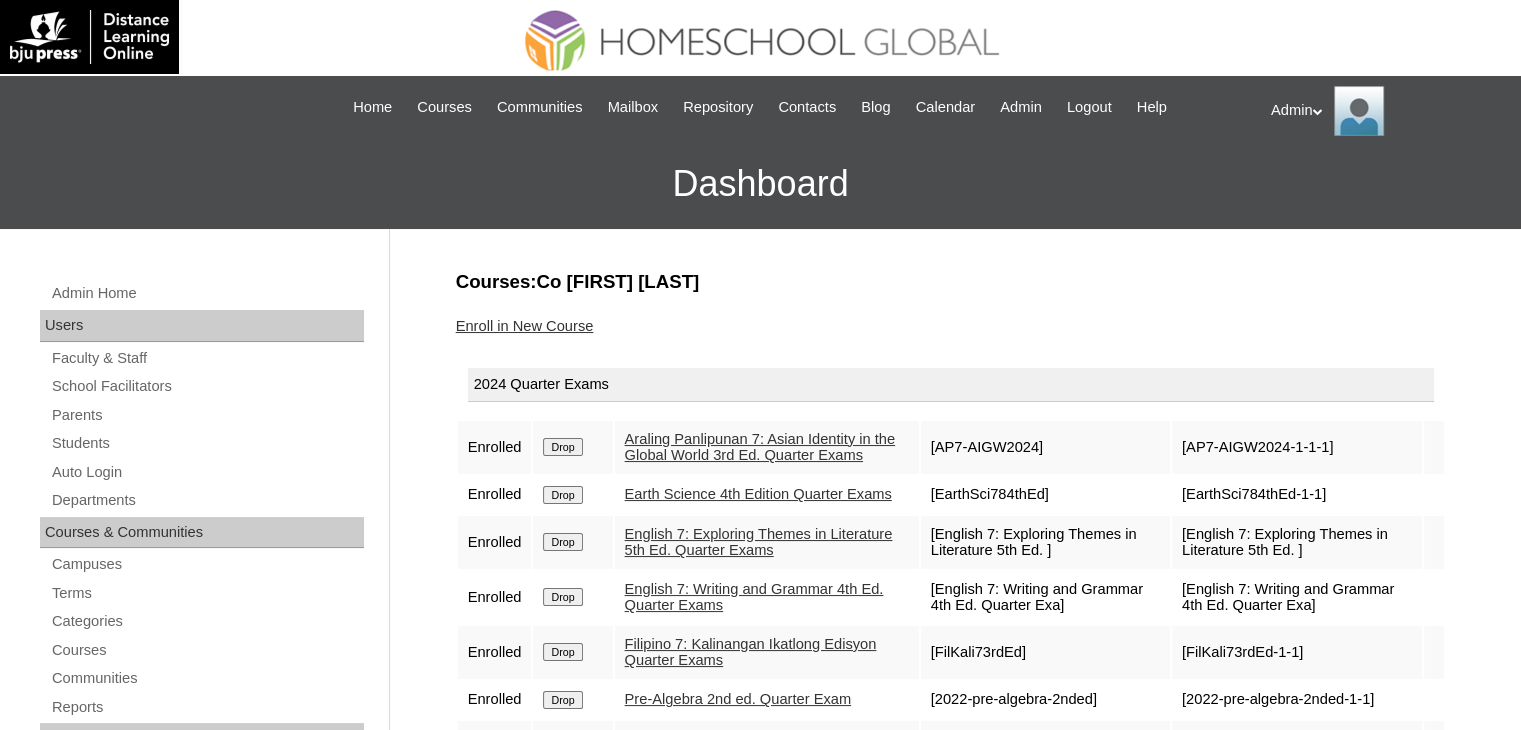 scroll, scrollTop: 83, scrollLeft: 0, axis: vertical 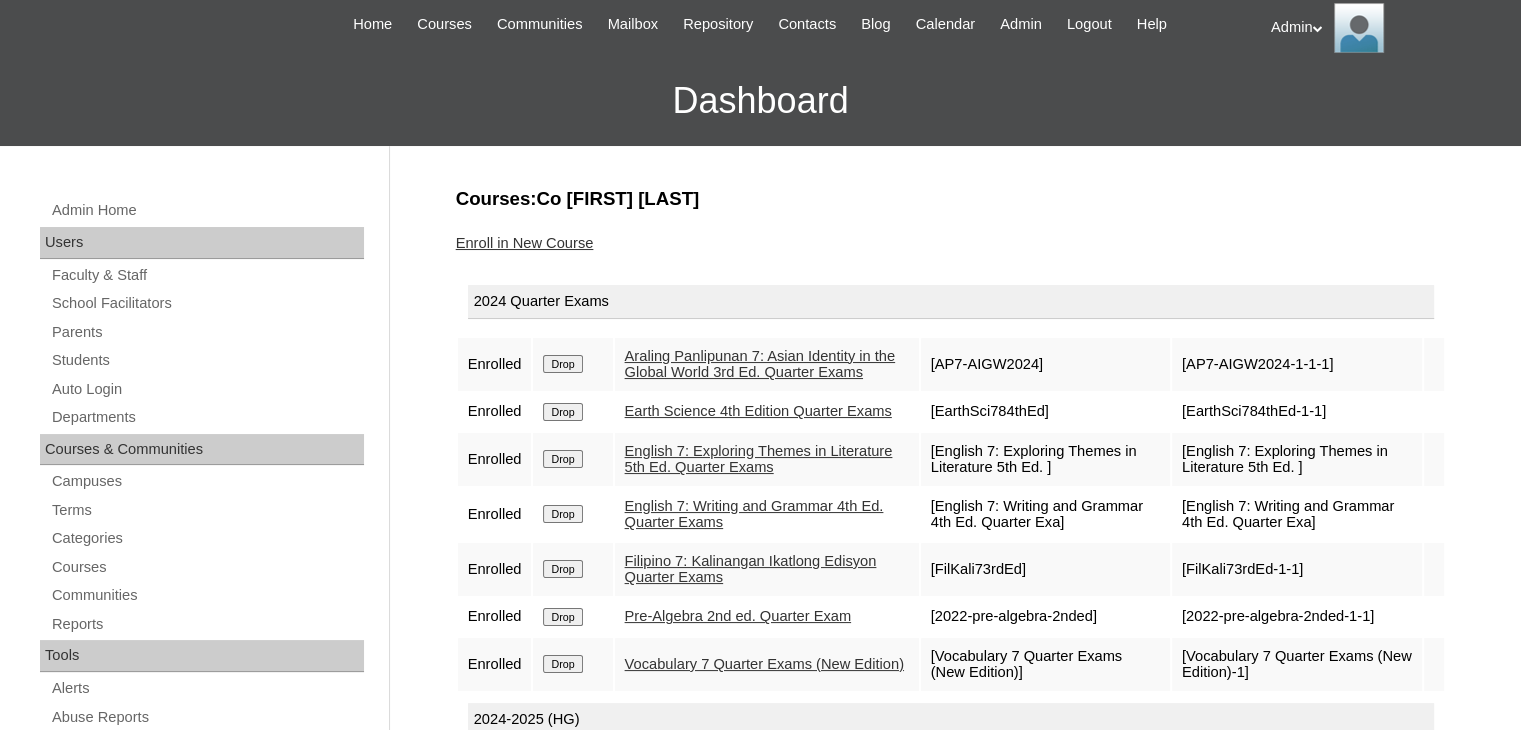 click on "Araling Panlipunan 7: Asian Identity in the Global World 3rd Ed. Quarter Exams" at bounding box center [760, 364] 